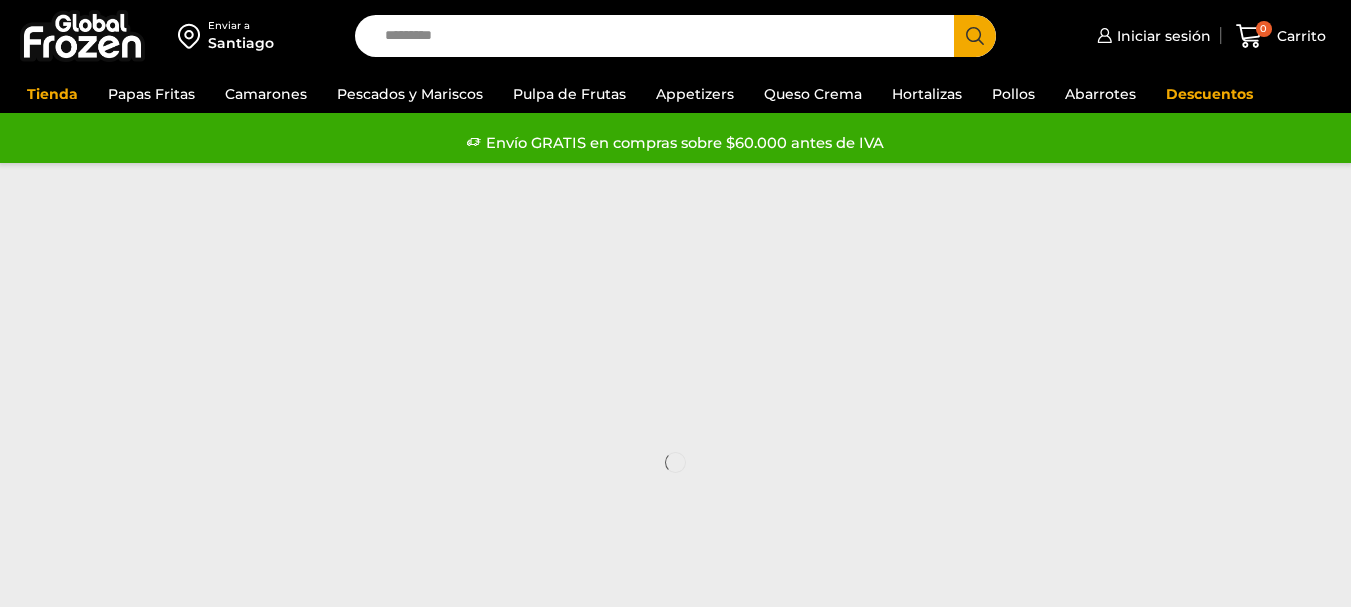scroll, scrollTop: 0, scrollLeft: 0, axis: both 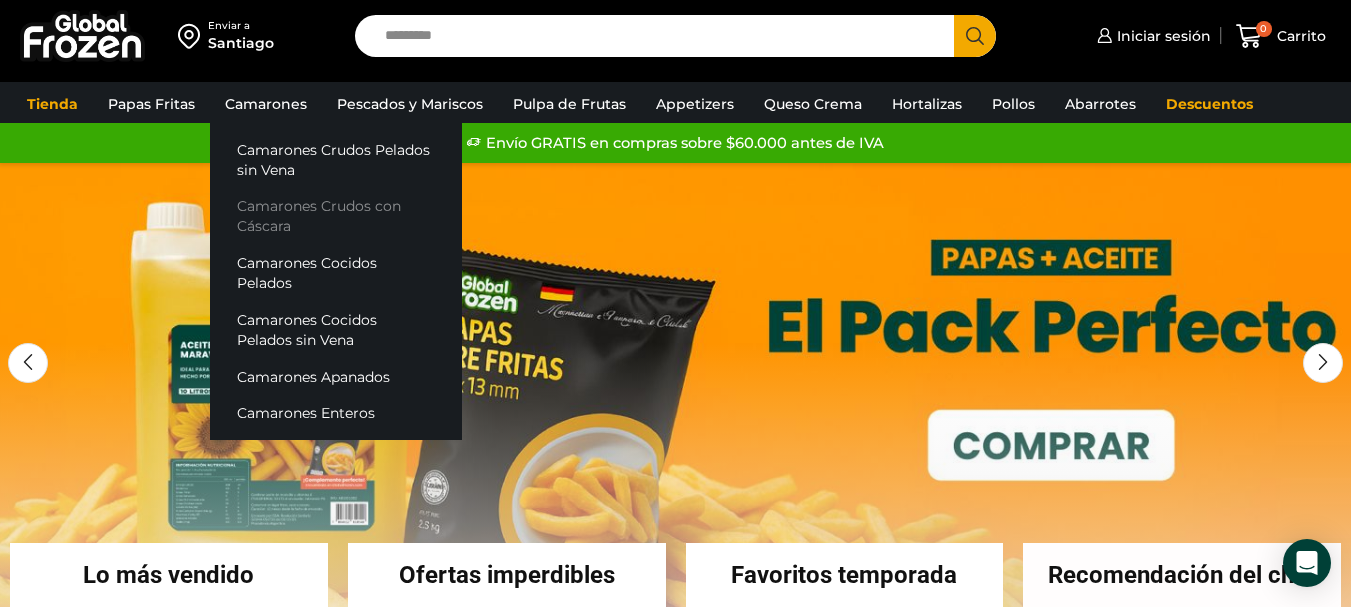 click on "Camarones Crudos con Cáscara" at bounding box center (336, 216) 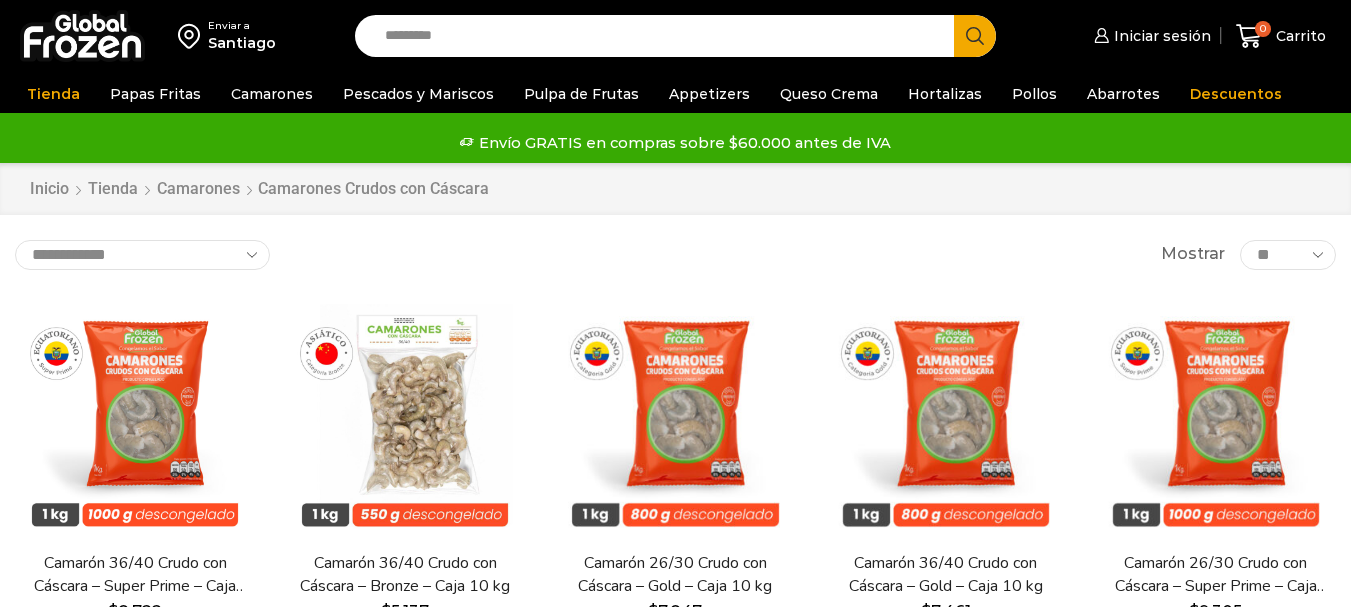 scroll, scrollTop: 0, scrollLeft: 0, axis: both 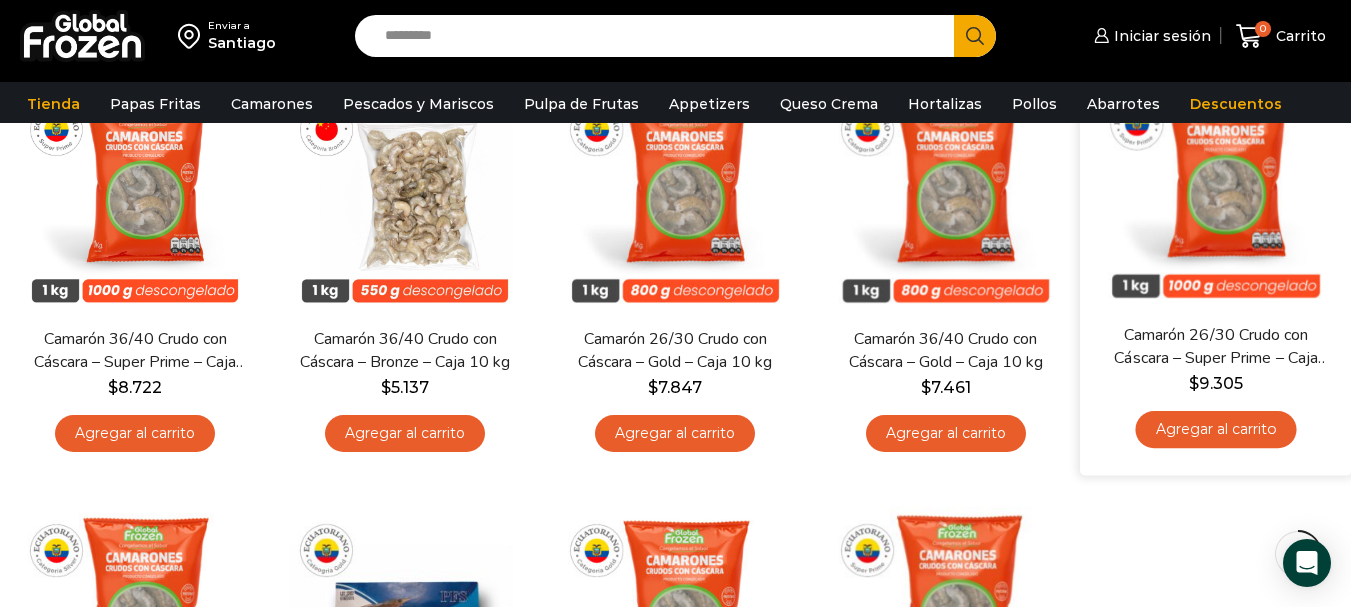 drag, startPoint x: 1358, startPoint y: 172, endPoint x: 1348, endPoint y: 251, distance: 79.630394 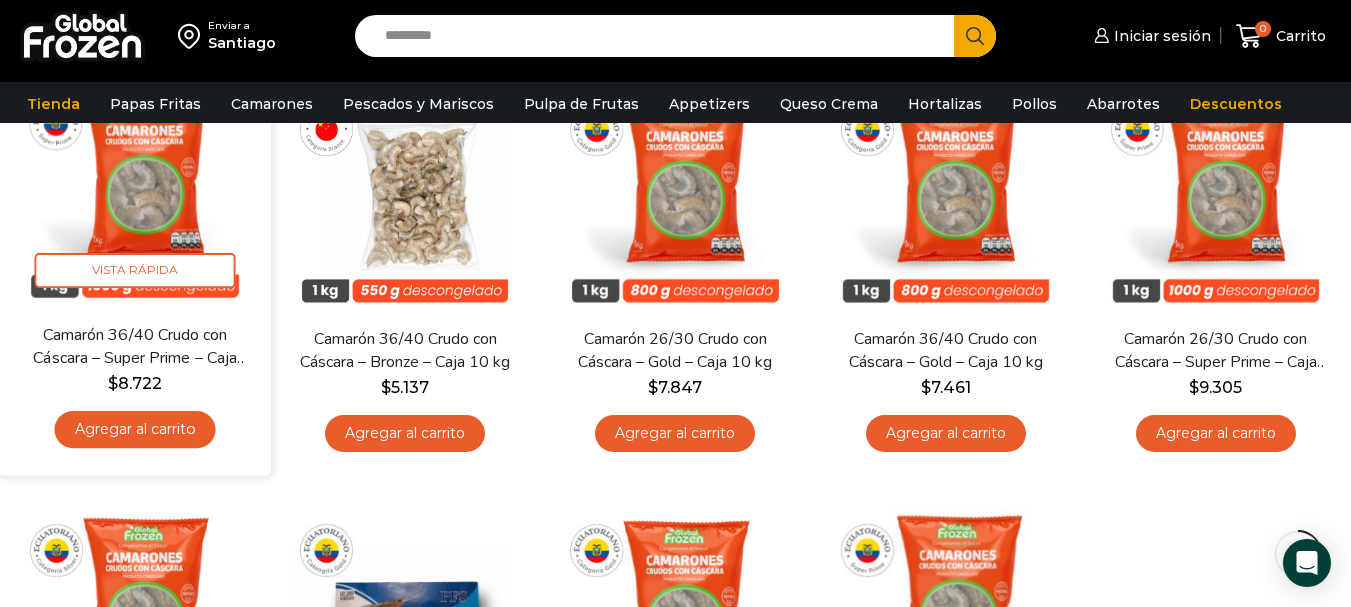 click on "Agregar al carrito" at bounding box center (135, 429) 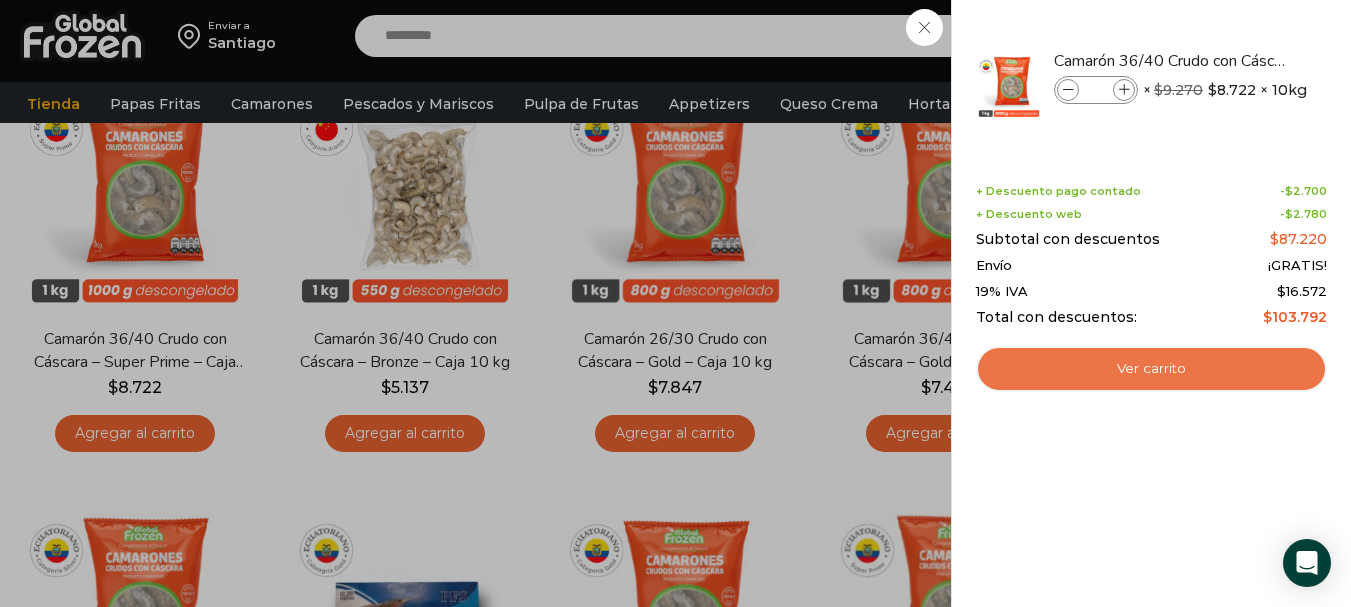 click on "Ver carrito" at bounding box center (1151, 369) 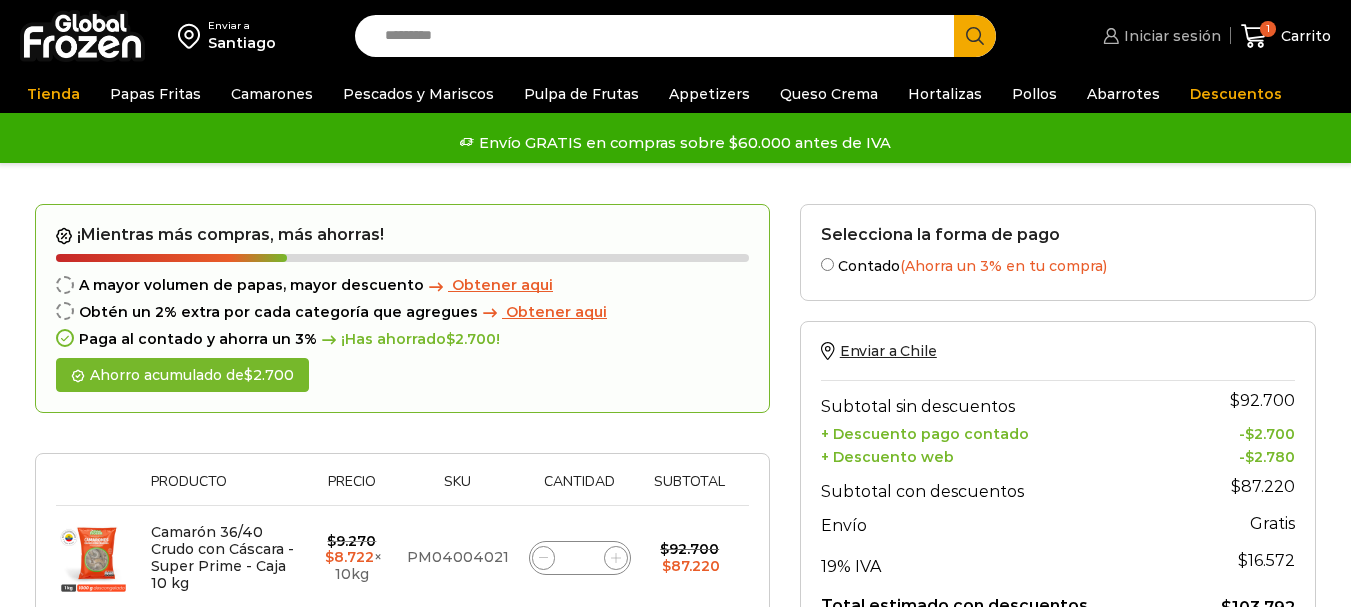 scroll, scrollTop: 0, scrollLeft: 0, axis: both 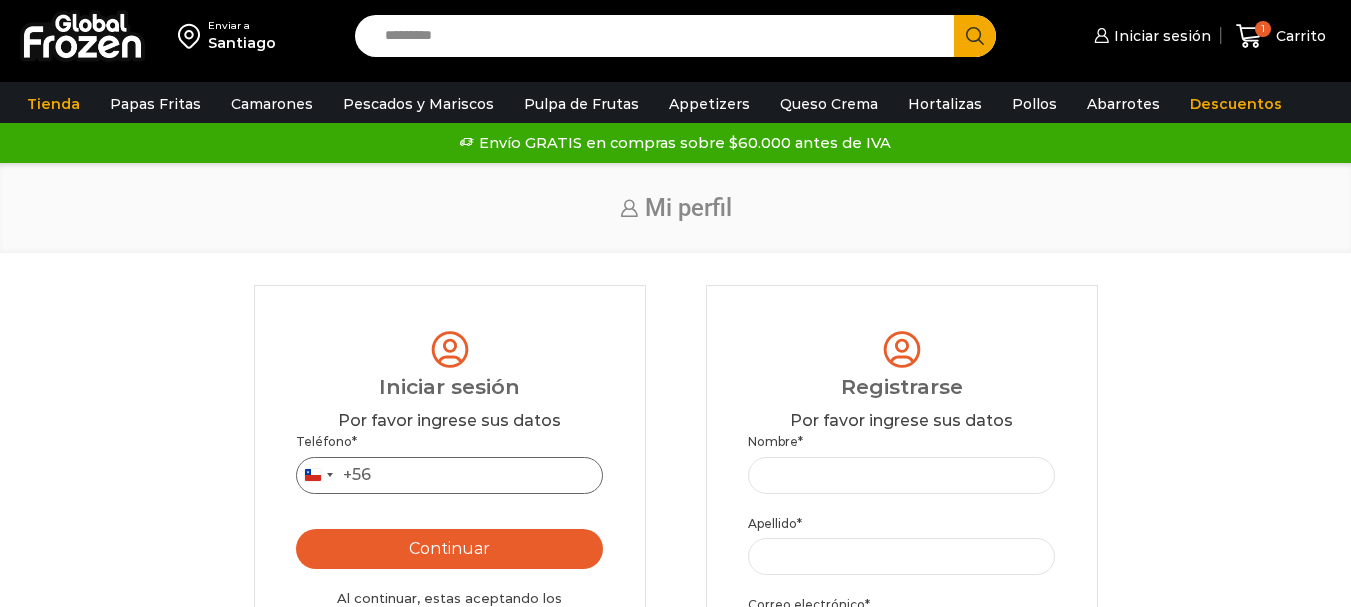 click on "Teléfono
*" at bounding box center [450, 475] 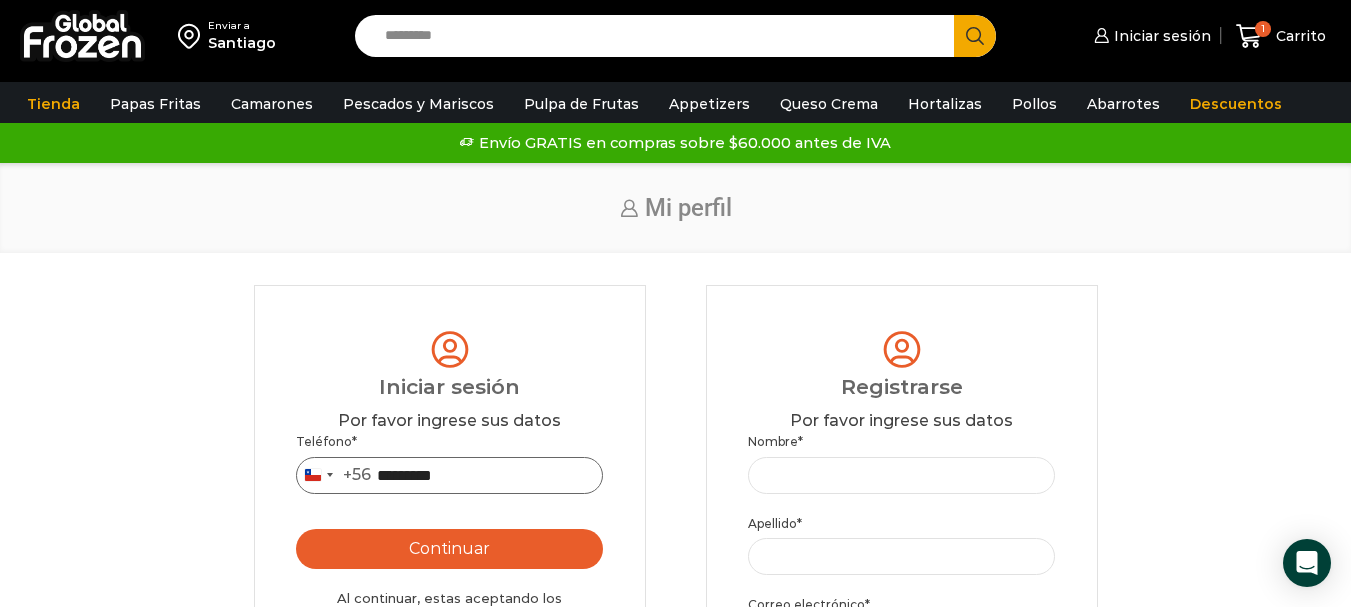 type on "*********" 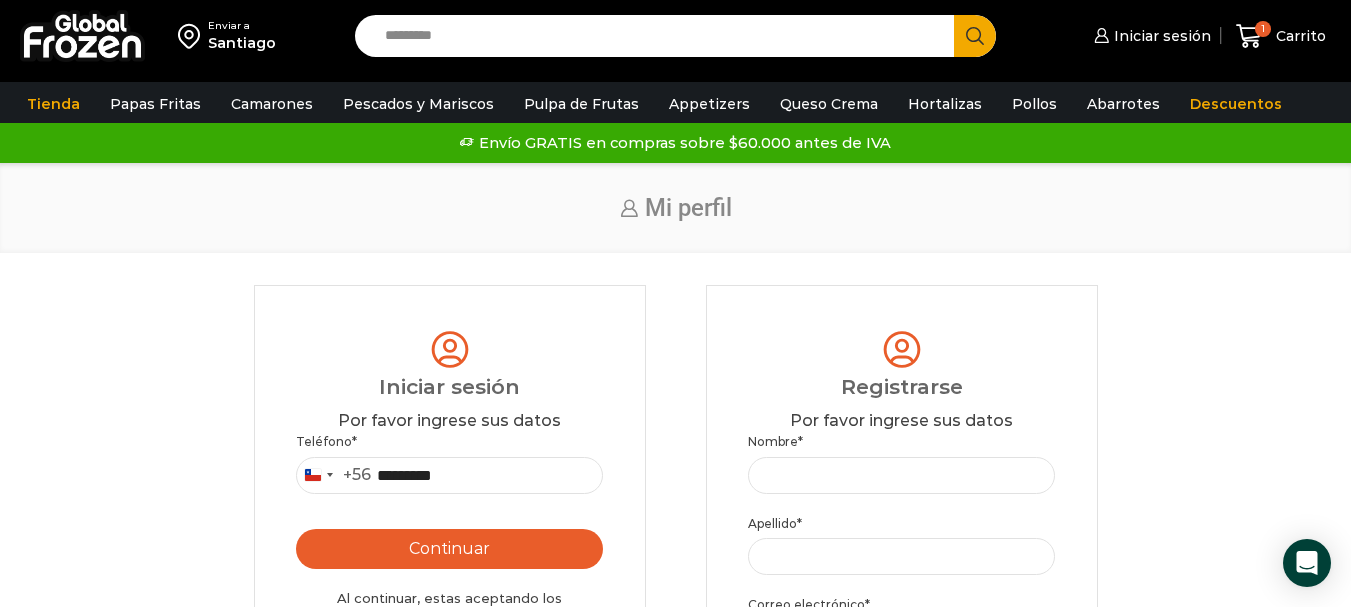 drag, startPoint x: 449, startPoint y: 549, endPoint x: 631, endPoint y: 416, distance: 225.41739 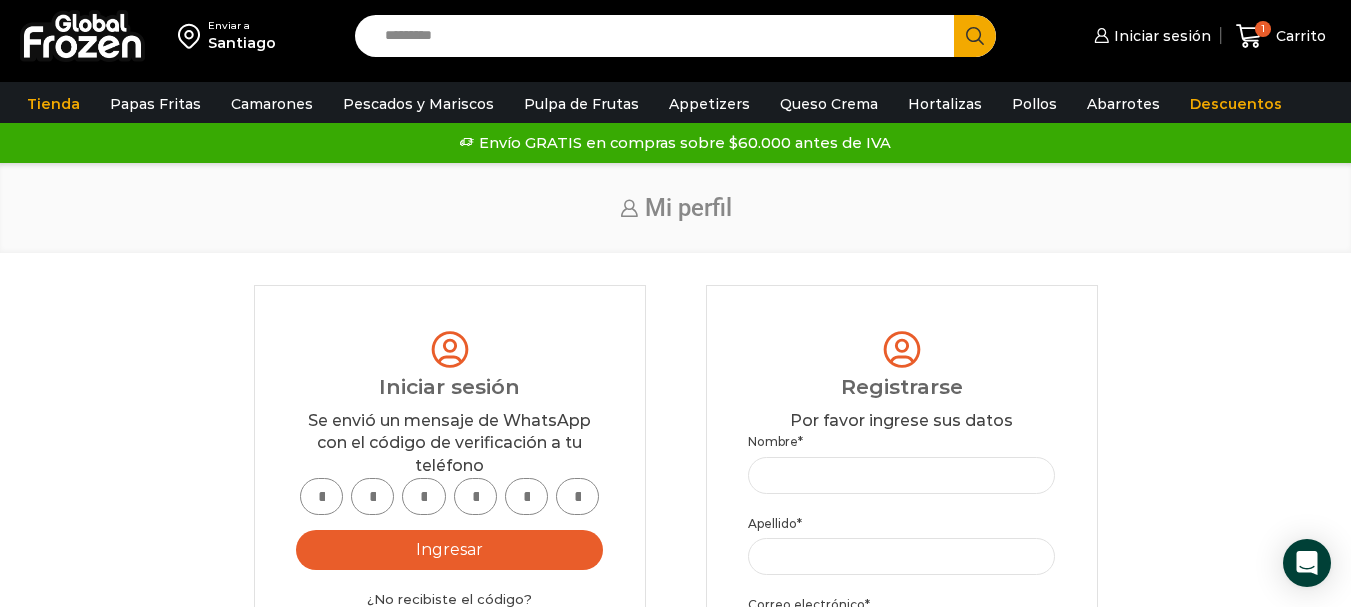 click at bounding box center [321, 496] 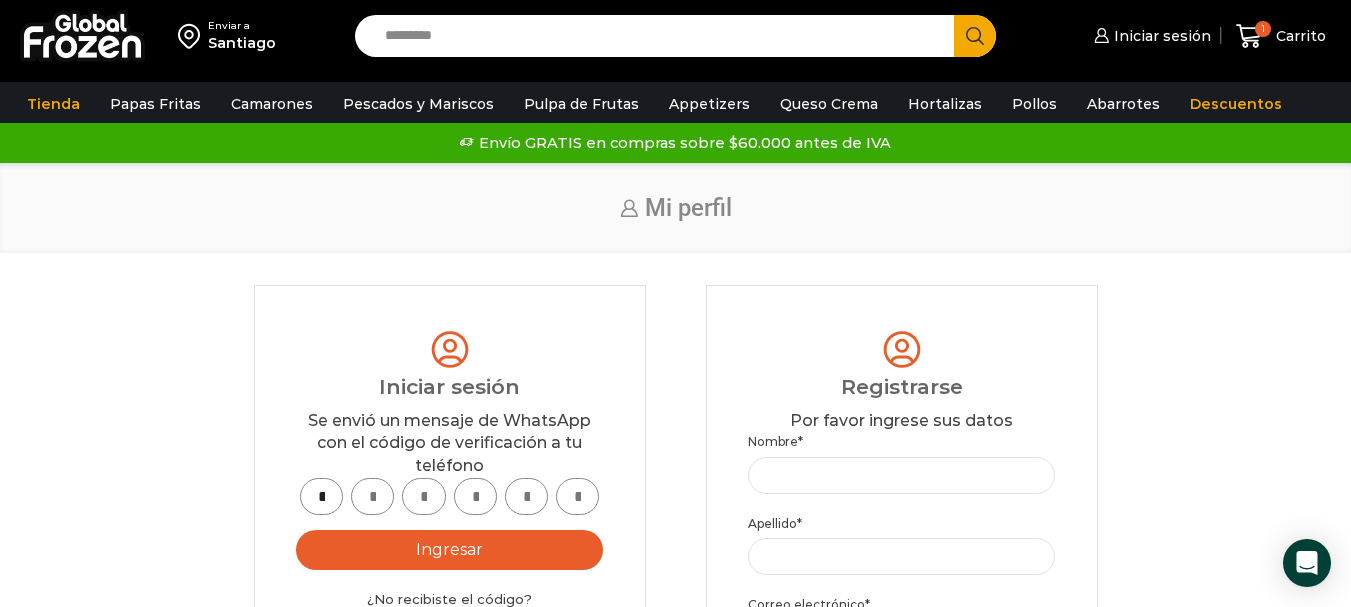 type on "*" 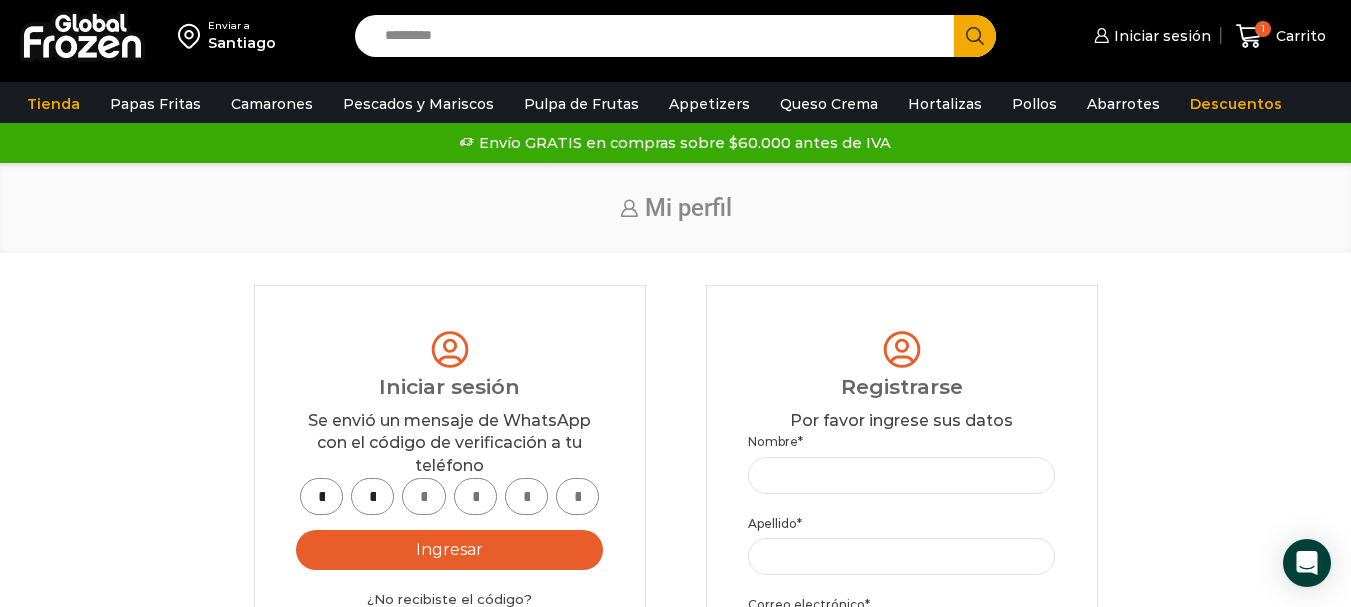 type on "*" 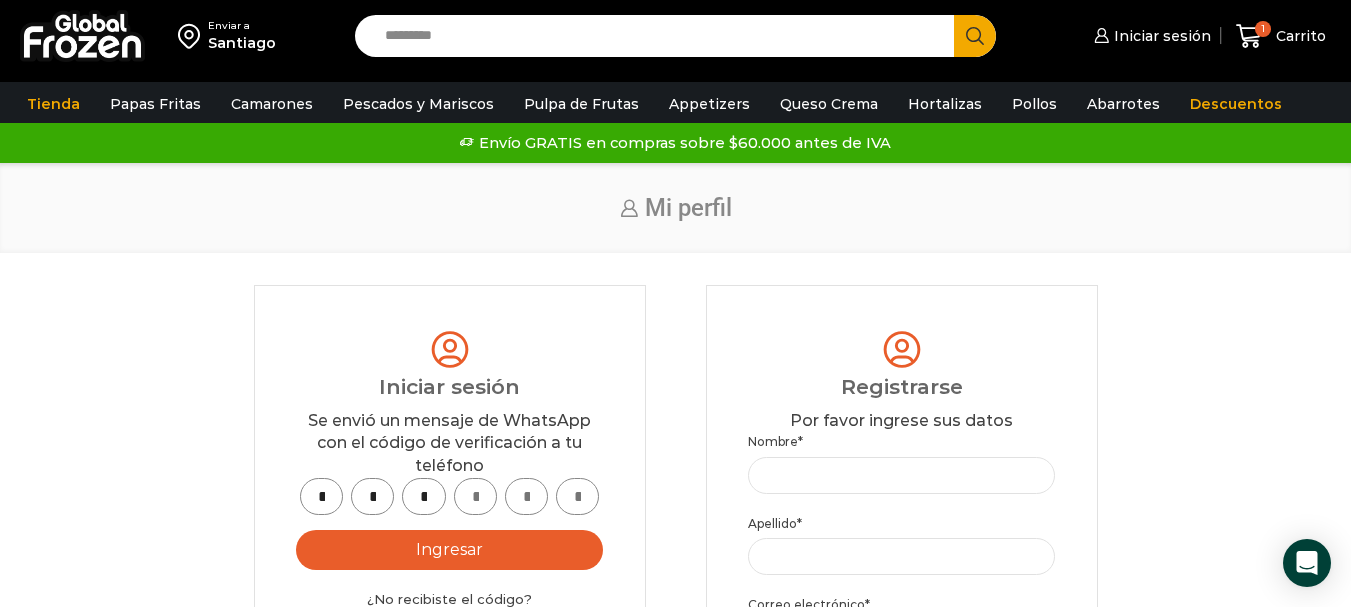 type on "*" 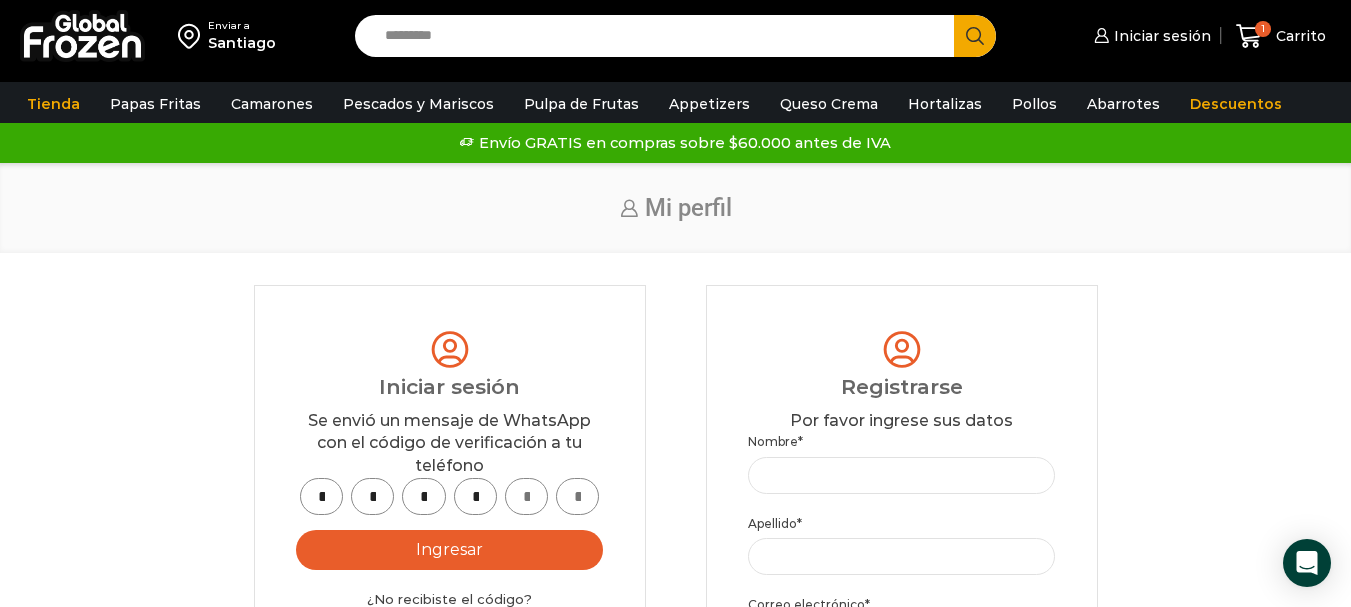 type on "*" 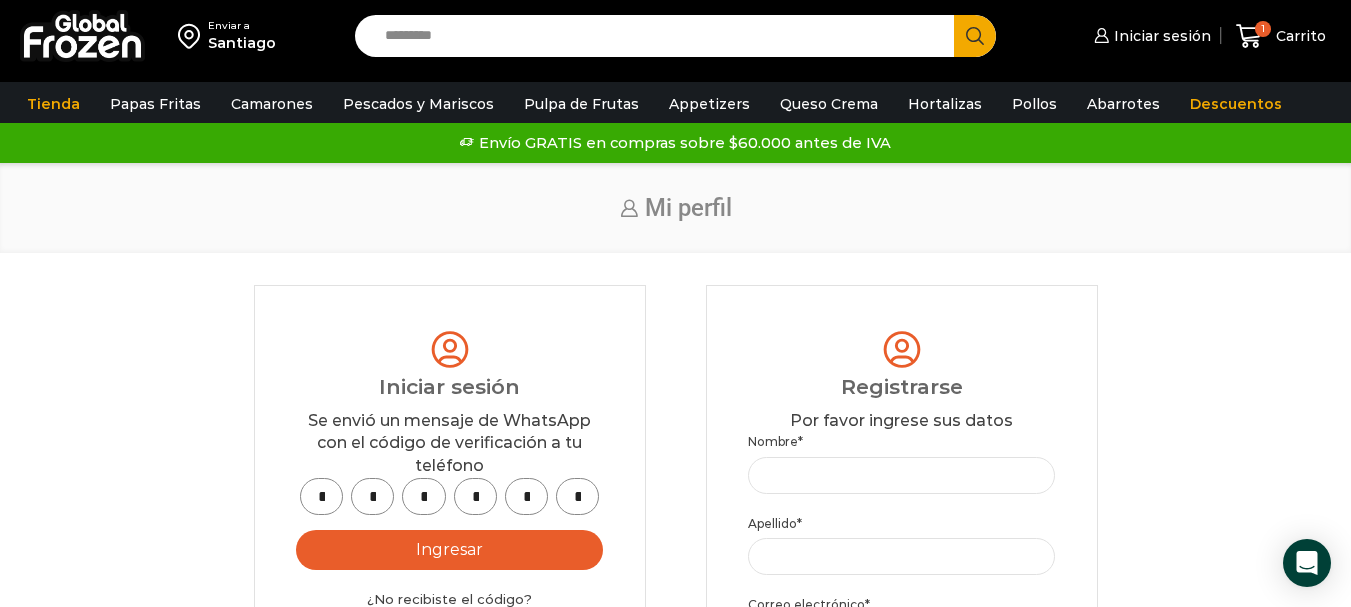 scroll, scrollTop: 0, scrollLeft: 4, axis: horizontal 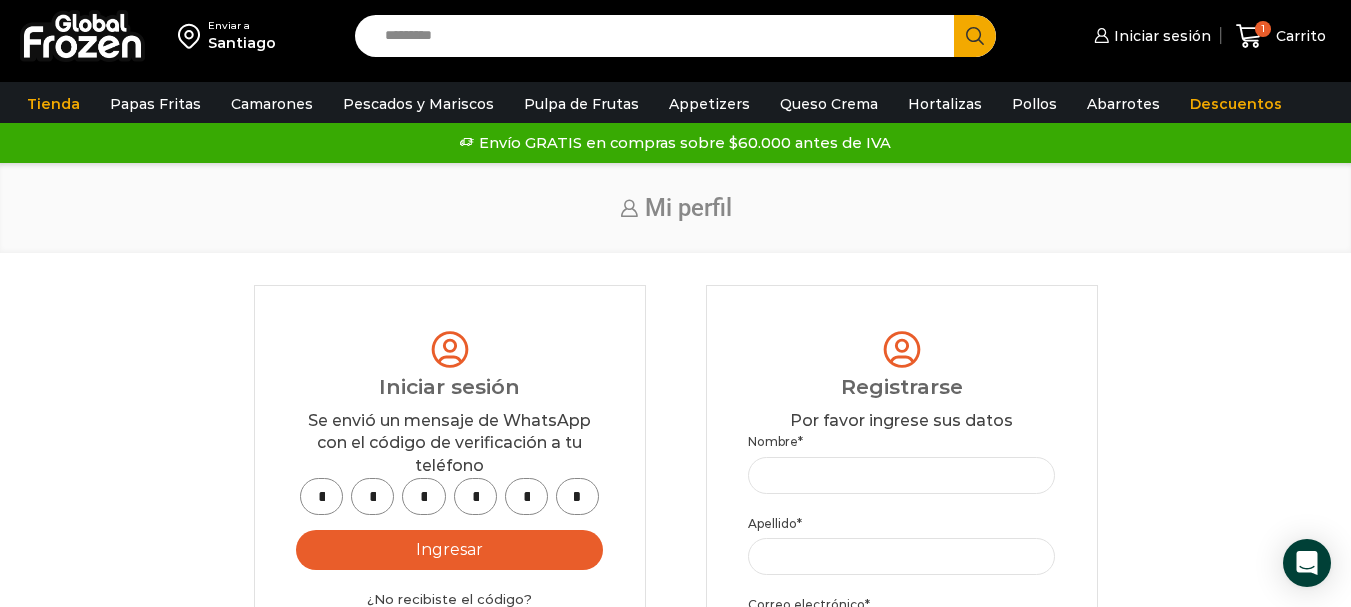 type on "*" 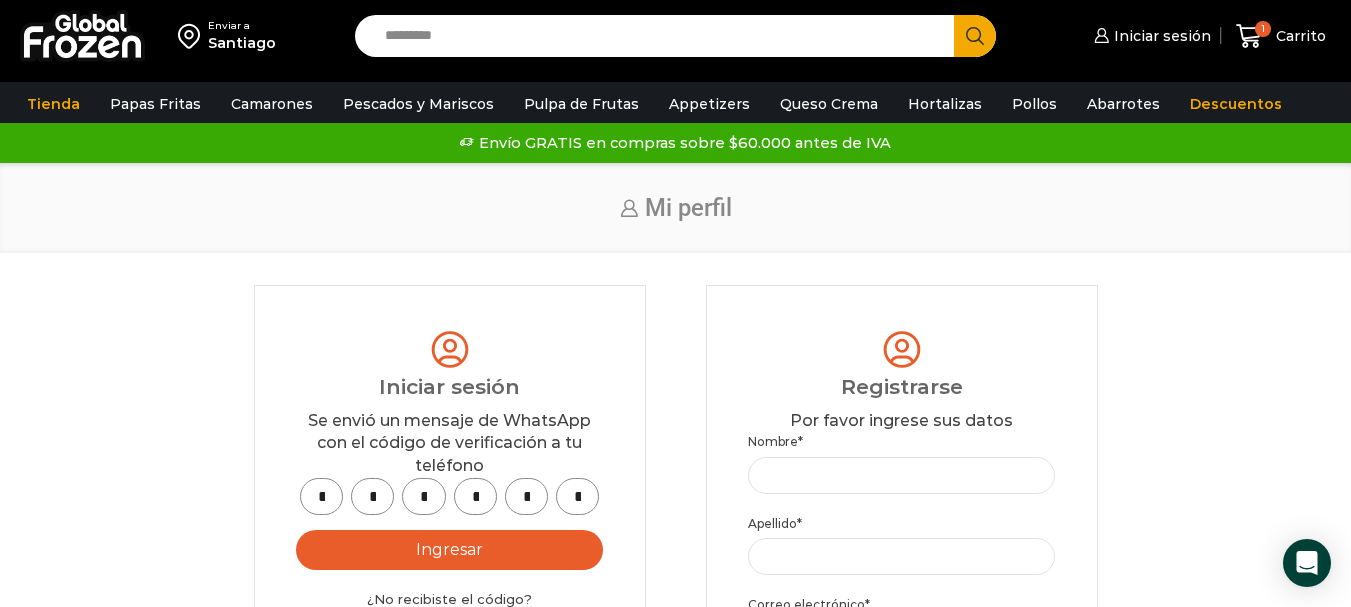 click on "Ingresar" at bounding box center (450, 550) 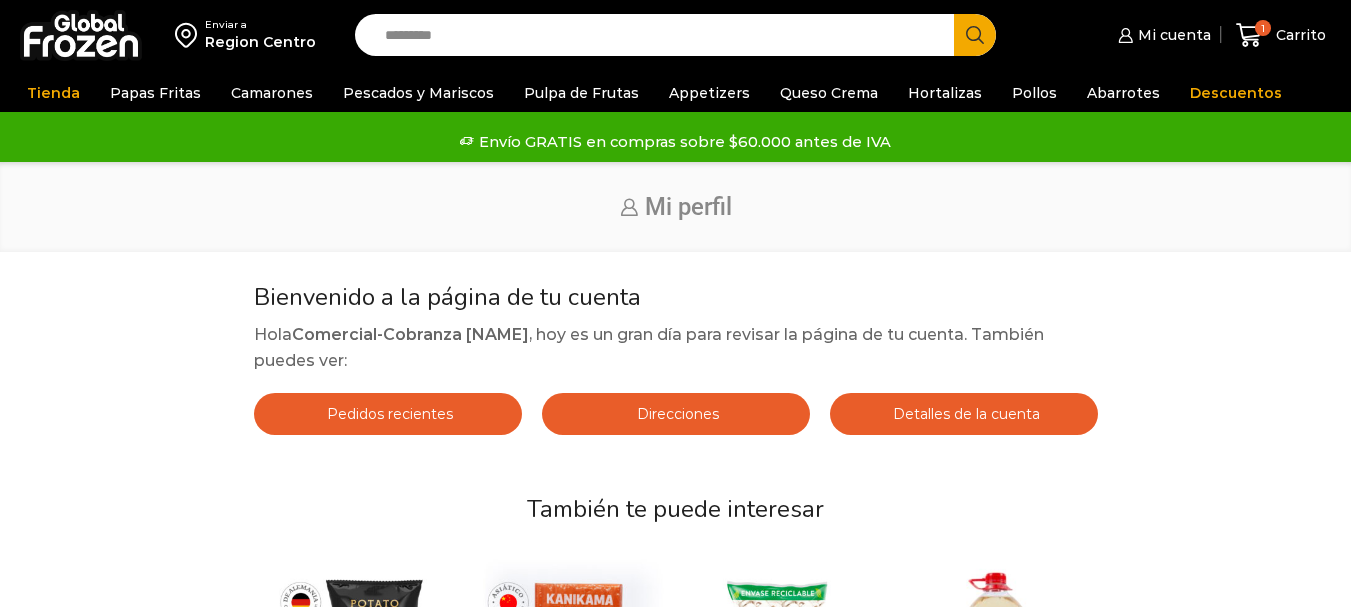 scroll, scrollTop: 0, scrollLeft: 0, axis: both 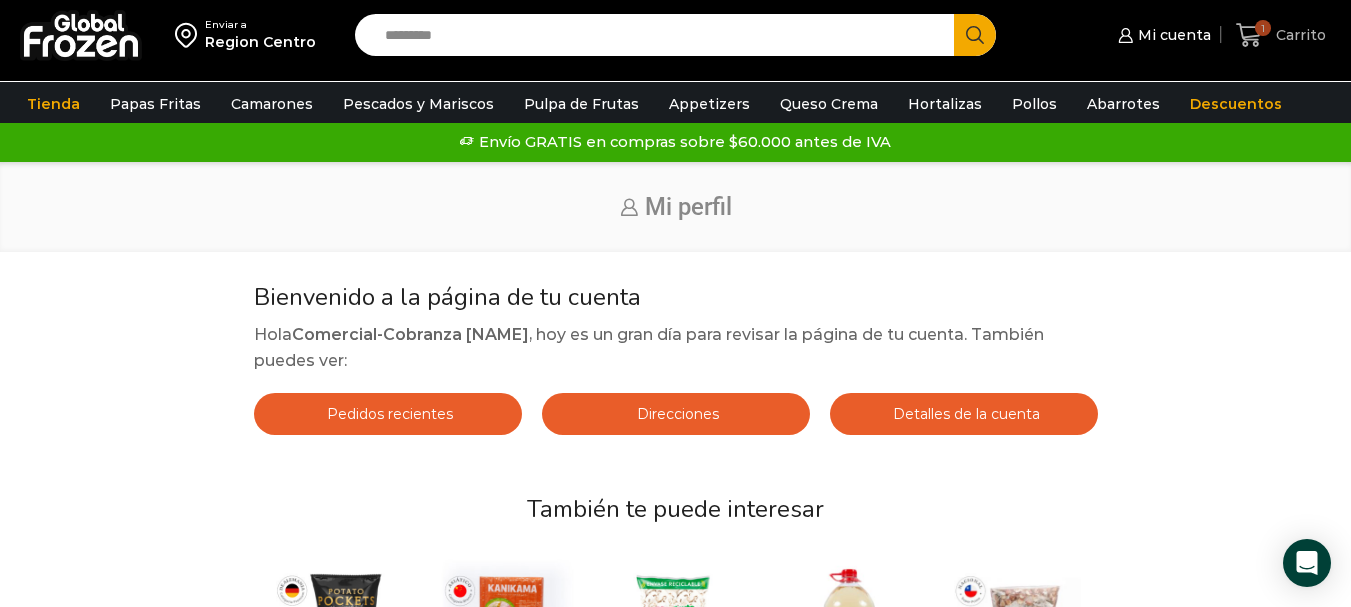 click on "Carrito" at bounding box center [1298, 35] 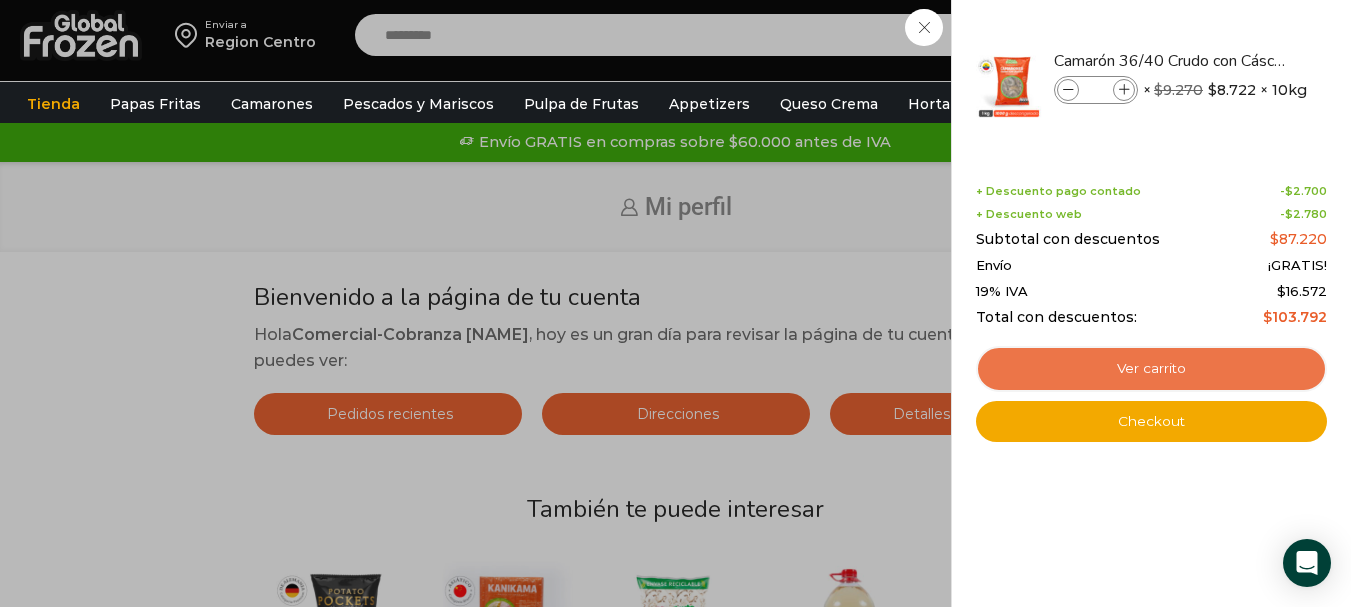 click on "Ver carrito" at bounding box center (1151, 369) 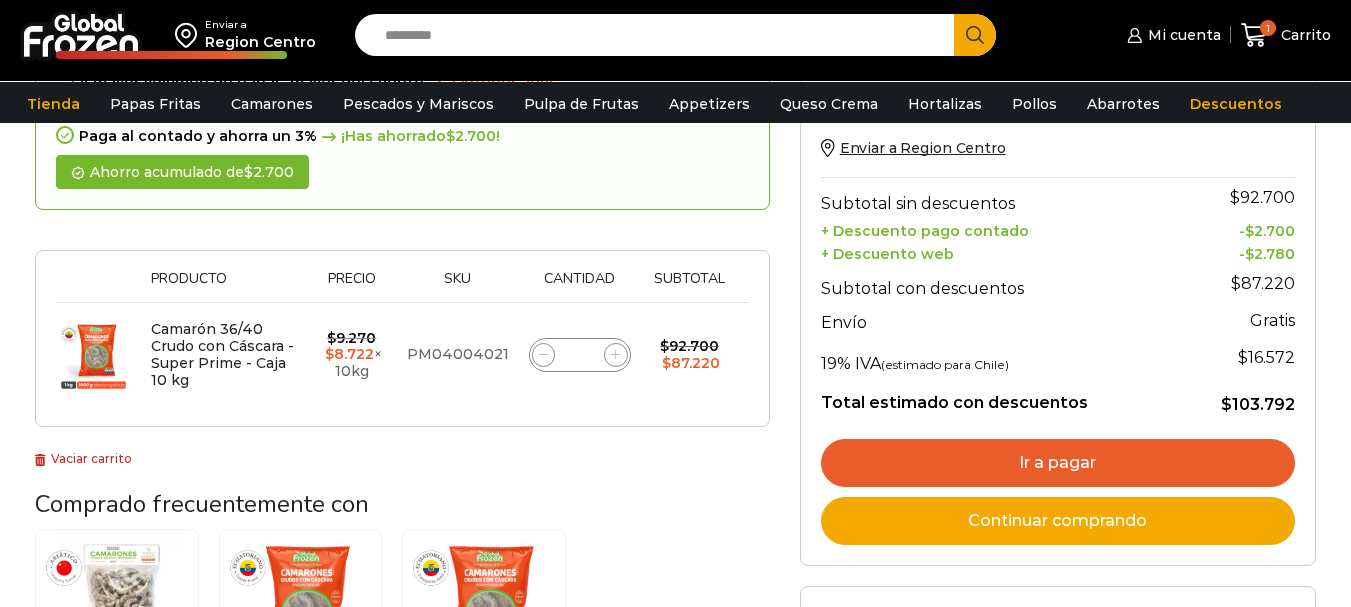 scroll, scrollTop: 167, scrollLeft: 0, axis: vertical 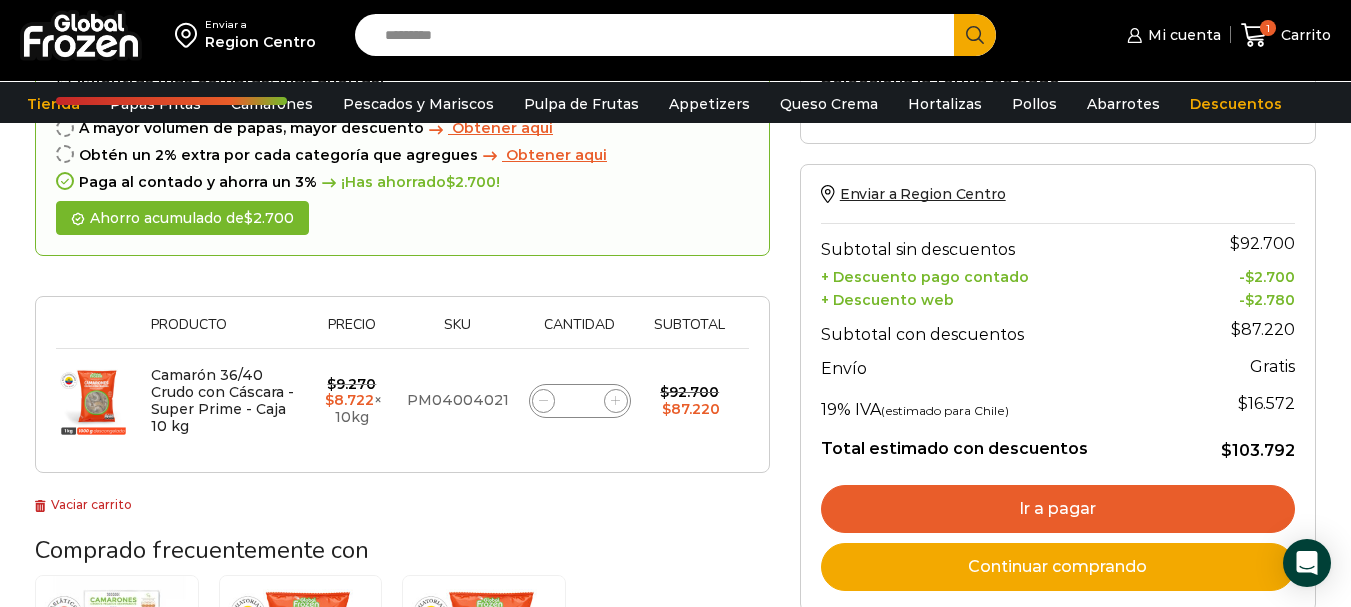 click on "WordPress WooCommerce Themes
Enviar a
[REGION]
Search input
Search
Mi cuenta" at bounding box center [675, 609] 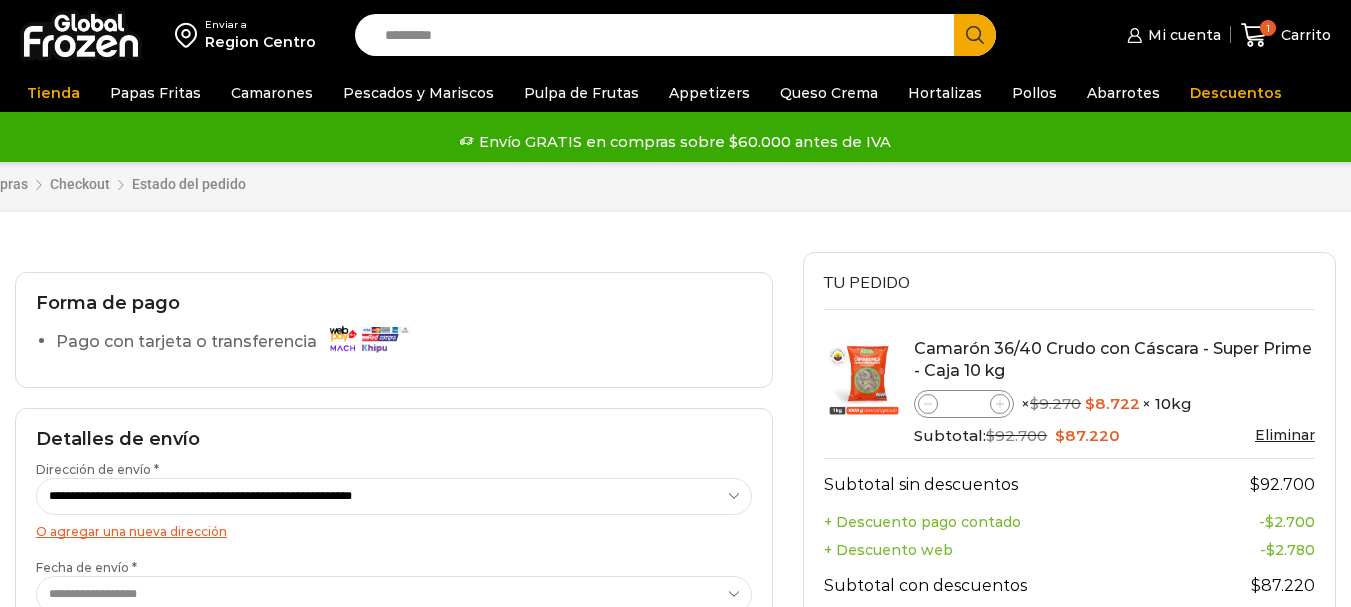 scroll, scrollTop: 0, scrollLeft: 0, axis: both 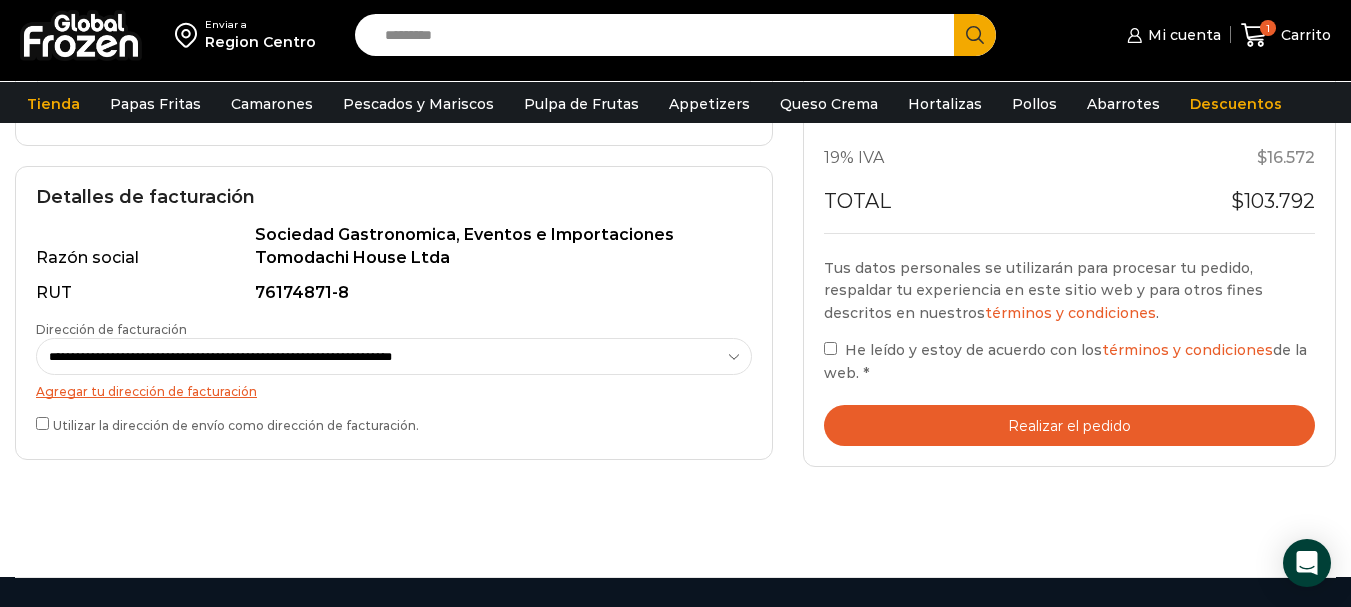 drag, startPoint x: 1045, startPoint y: 423, endPoint x: 1365, endPoint y: 585, distance: 358.66977 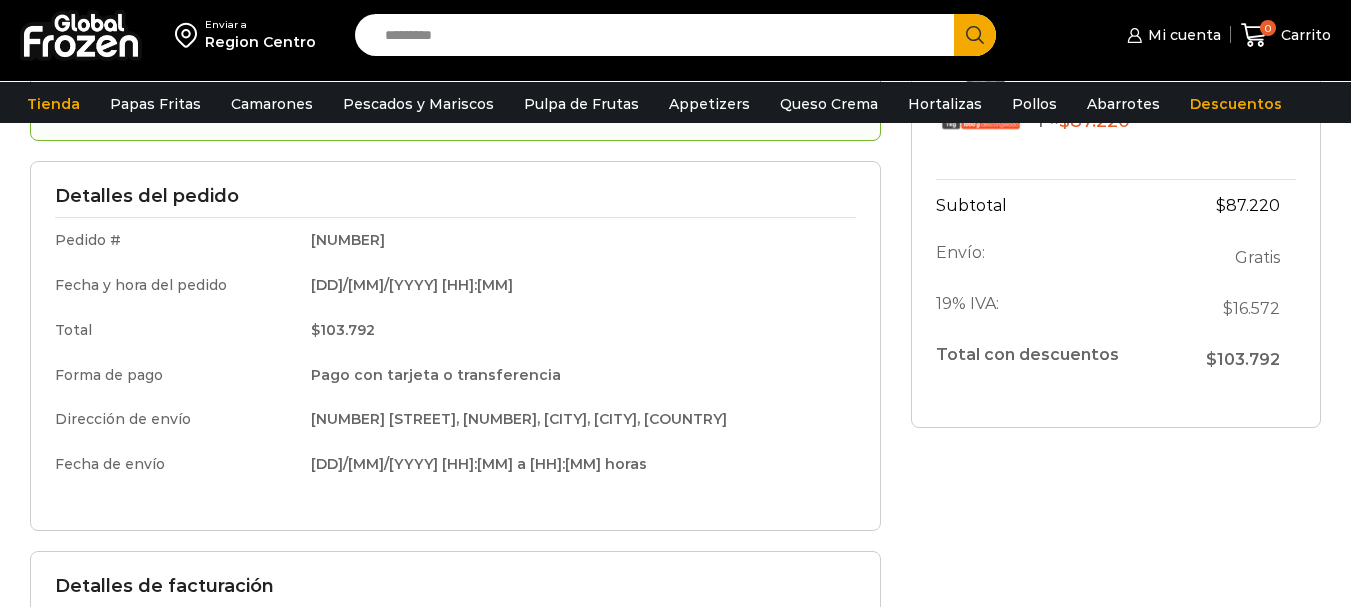 scroll, scrollTop: 227, scrollLeft: 0, axis: vertical 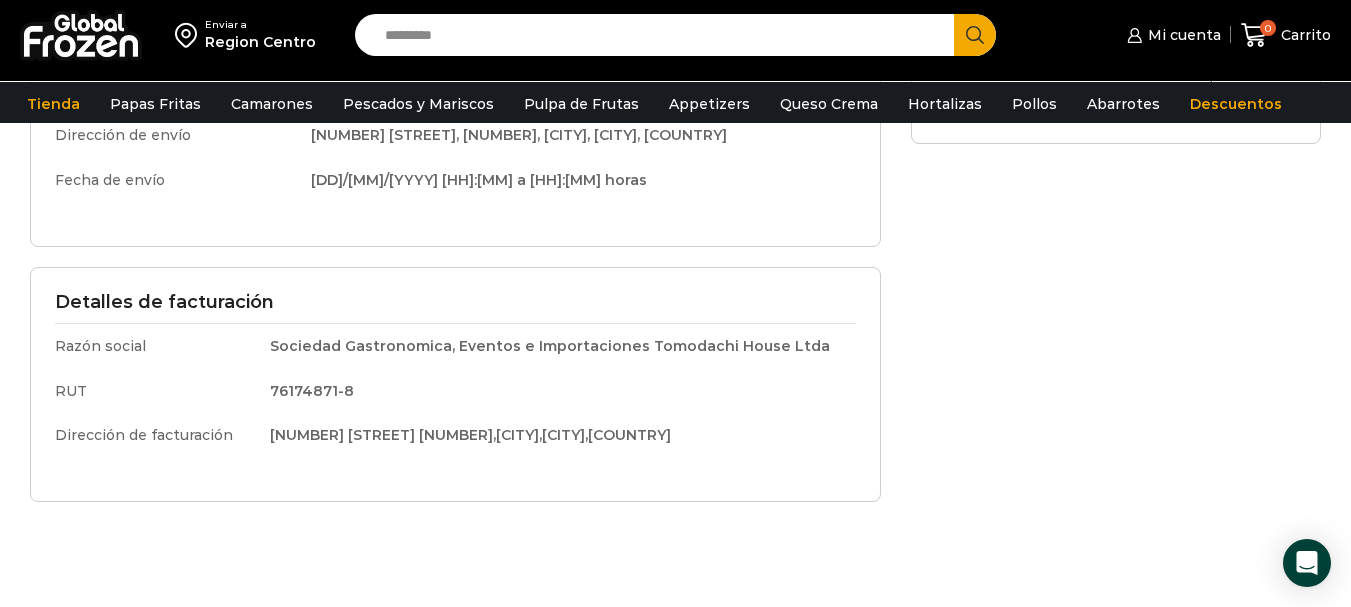 click on "WordPress WooCommerce Themes
Enviar a
[REGION]
Search input
Search
Mi cuenta" at bounding box center (675, 262) 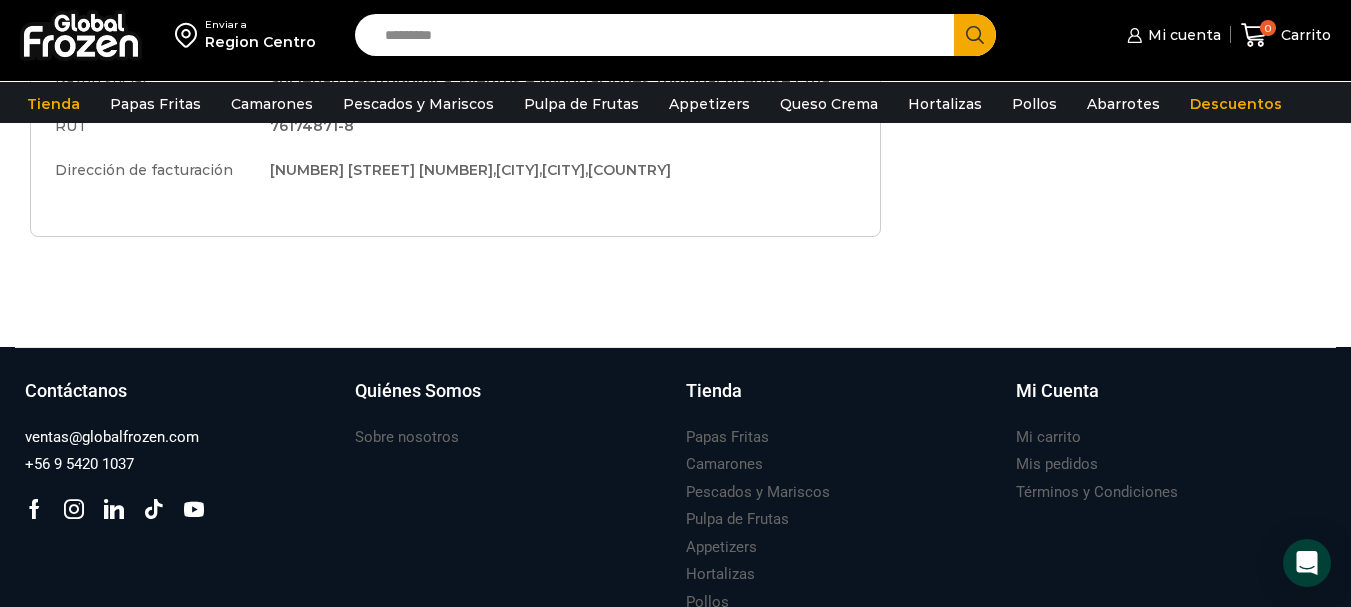 scroll, scrollTop: 295, scrollLeft: 0, axis: vertical 